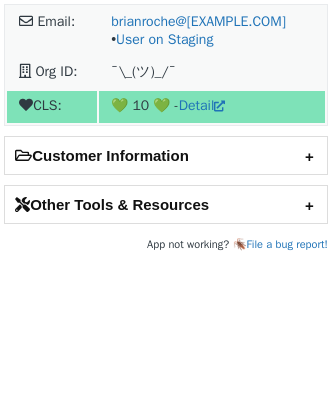 scroll, scrollTop: 0, scrollLeft: 0, axis: both 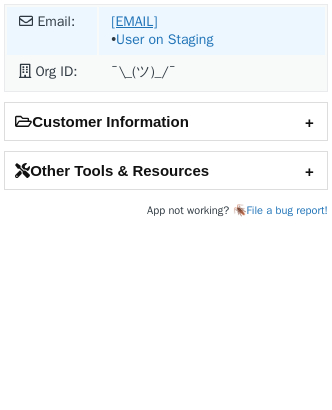 click on "paul.butcher@mastercard.com" at bounding box center (134, 21) 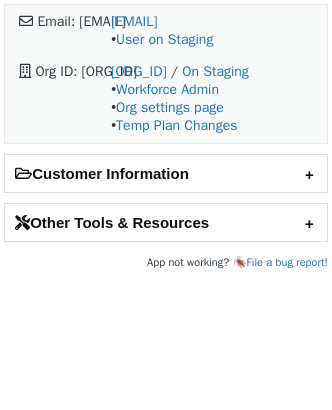 scroll, scrollTop: 0, scrollLeft: 0, axis: both 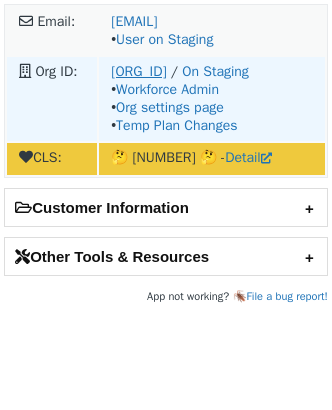 click on "o-1RZ12G-na1" at bounding box center (138, 71) 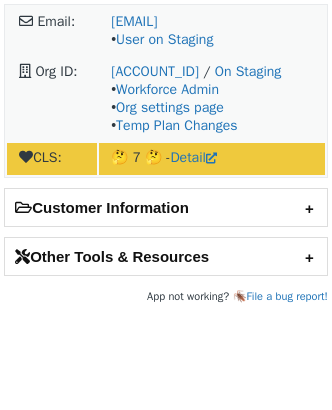scroll, scrollTop: 0, scrollLeft: 0, axis: both 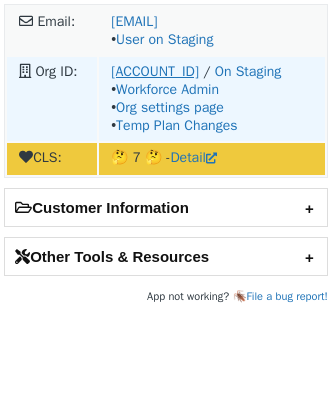 click on "o-1T3EJB-na1" at bounding box center [155, 71] 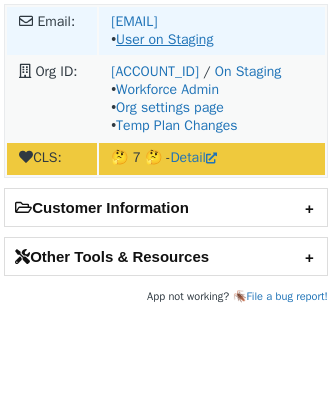 click on "User on Staging" at bounding box center [164, 39] 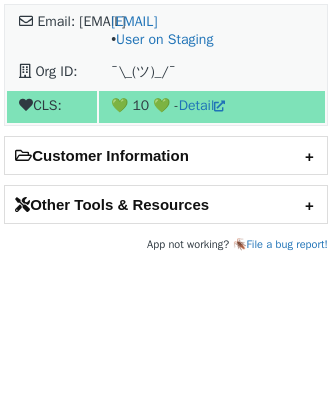 scroll, scrollTop: 0, scrollLeft: 0, axis: both 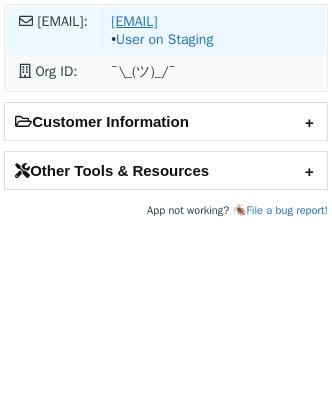 click on "akshay.majithia@mastercard.com" at bounding box center [134, 21] 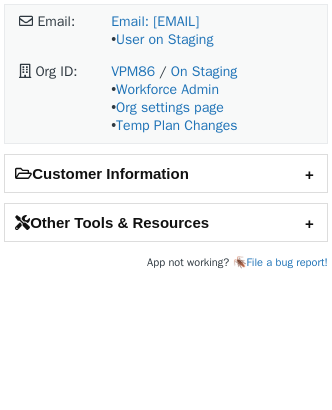 scroll, scrollTop: 0, scrollLeft: 0, axis: both 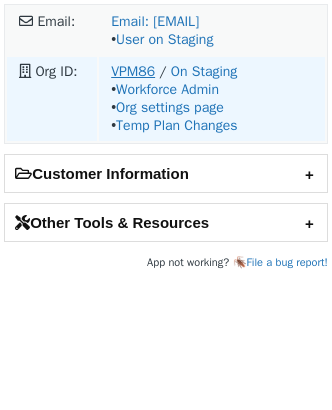 click on "VPM86" at bounding box center (133, 71) 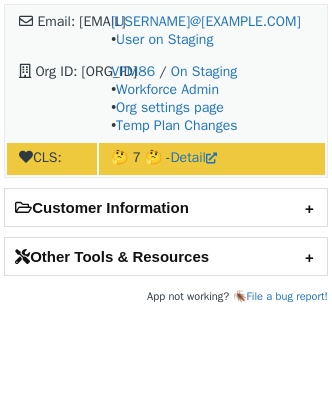 scroll, scrollTop: 0, scrollLeft: 0, axis: both 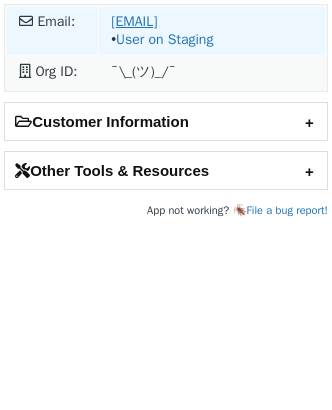 click on "ron.klein@domuso.com" at bounding box center [134, 21] 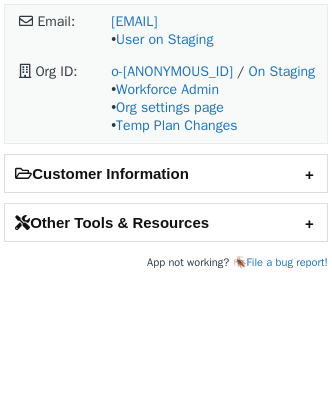 scroll, scrollTop: 0, scrollLeft: 0, axis: both 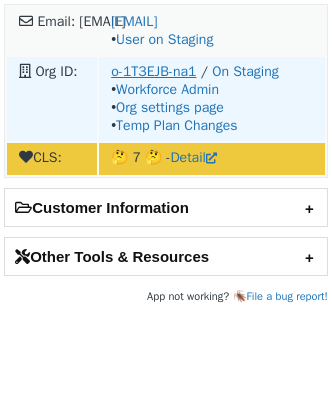 click on "o-[ID]-[REGION]" at bounding box center [153, 71] 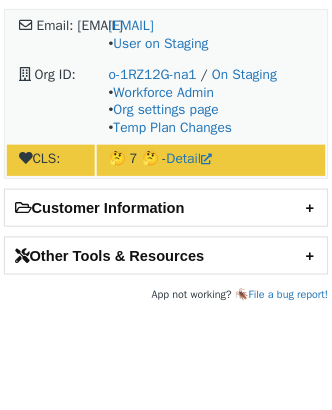 scroll, scrollTop: 0, scrollLeft: 0, axis: both 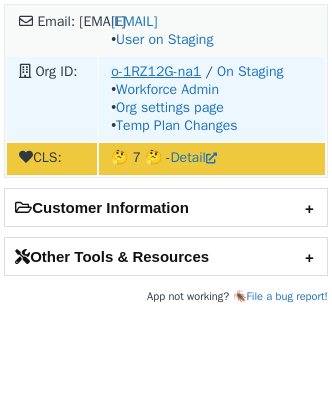 click on "o-1RZ12G-na1" at bounding box center [156, 71] 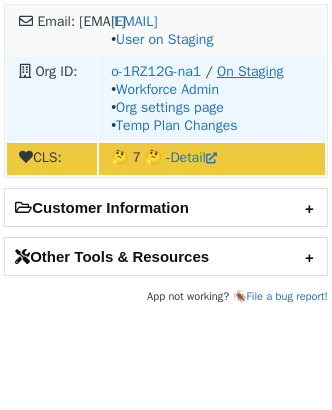 click on "On Staging" at bounding box center (250, 71) 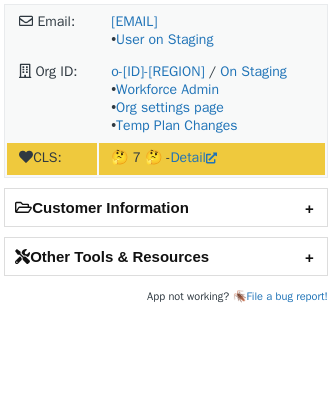 scroll, scrollTop: 0, scrollLeft: 0, axis: both 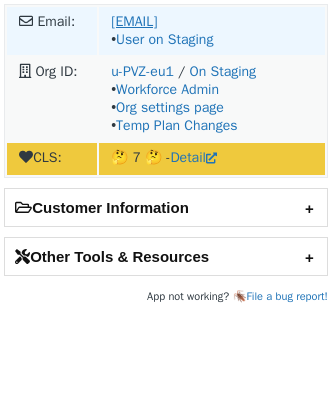 click on "Email:" at bounding box center (134, 21) 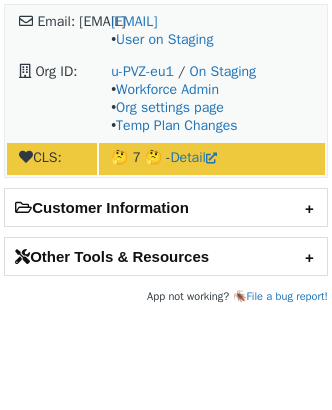 scroll, scrollTop: 0, scrollLeft: 0, axis: both 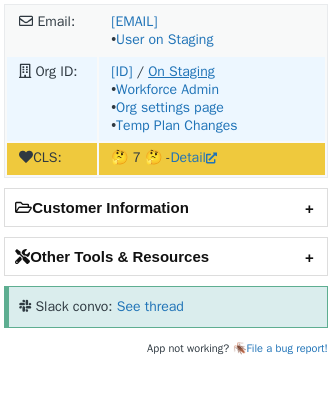 click on "On Staging" at bounding box center [181, 71] 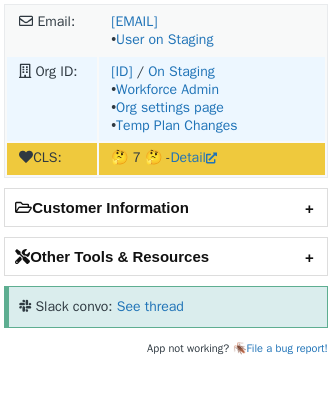 drag, startPoint x: 106, startPoint y: 76, endPoint x: 163, endPoint y: 71, distance: 57.21888 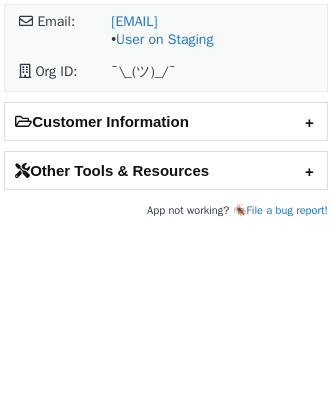 scroll, scrollTop: 0, scrollLeft: 0, axis: both 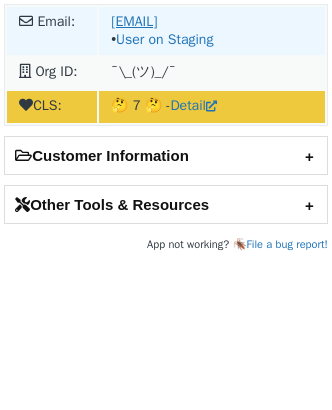 click on "paulina.gamboa@latam.com" at bounding box center (134, 21) 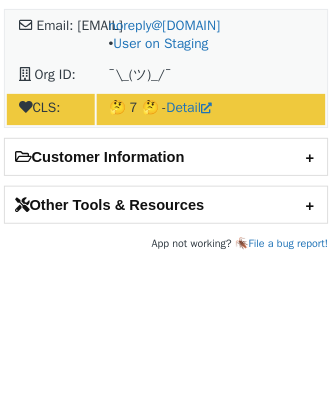 scroll, scrollTop: 0, scrollLeft: 0, axis: both 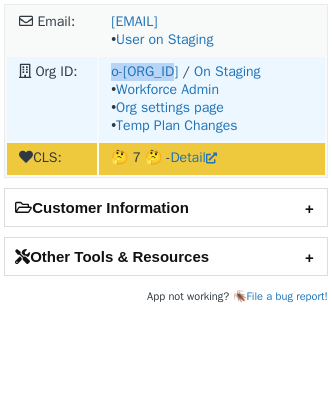 drag, startPoint x: 103, startPoint y: 70, endPoint x: 186, endPoint y: 70, distance: 83 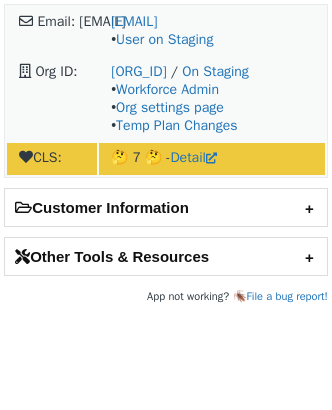 scroll, scrollTop: 0, scrollLeft: 0, axis: both 